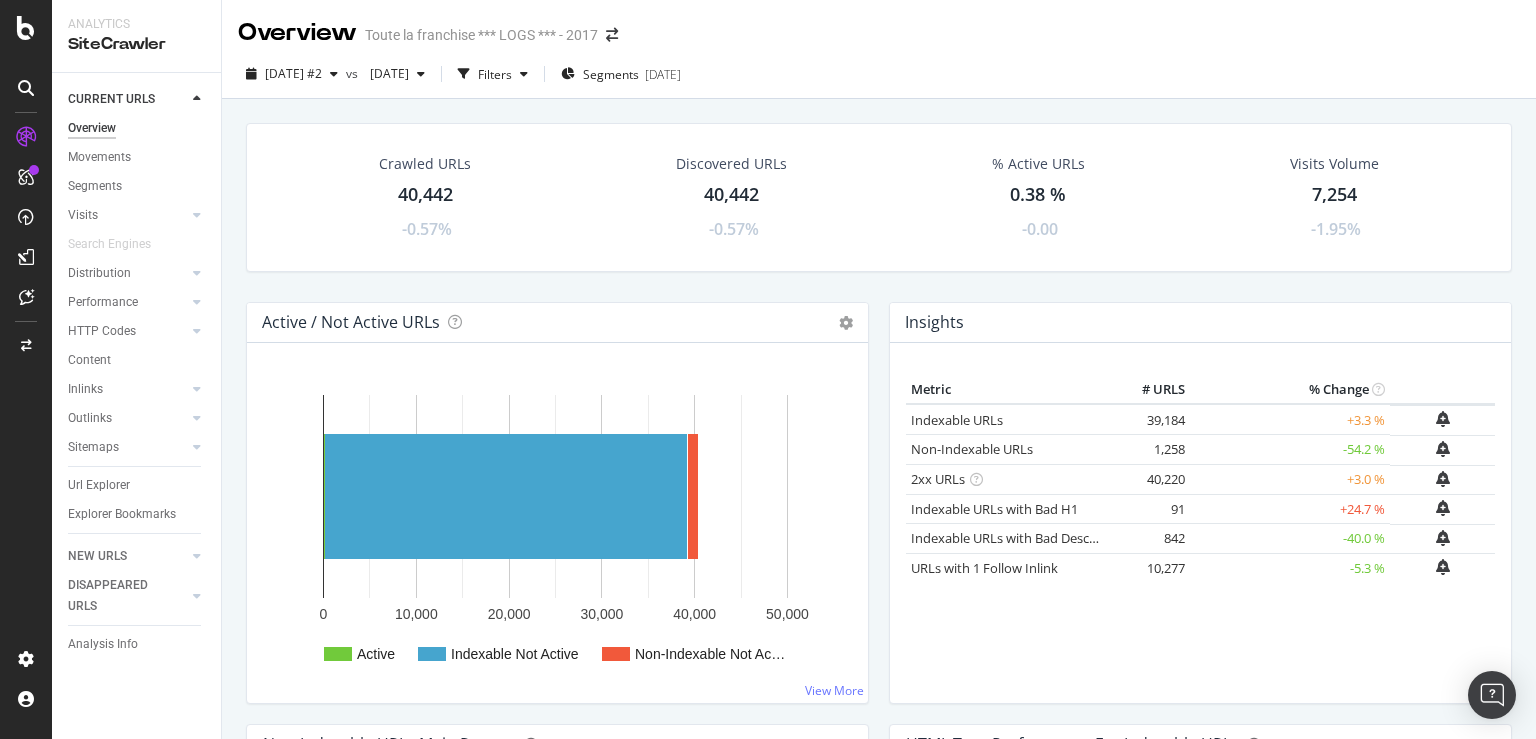 scroll, scrollTop: 0, scrollLeft: 0, axis: both 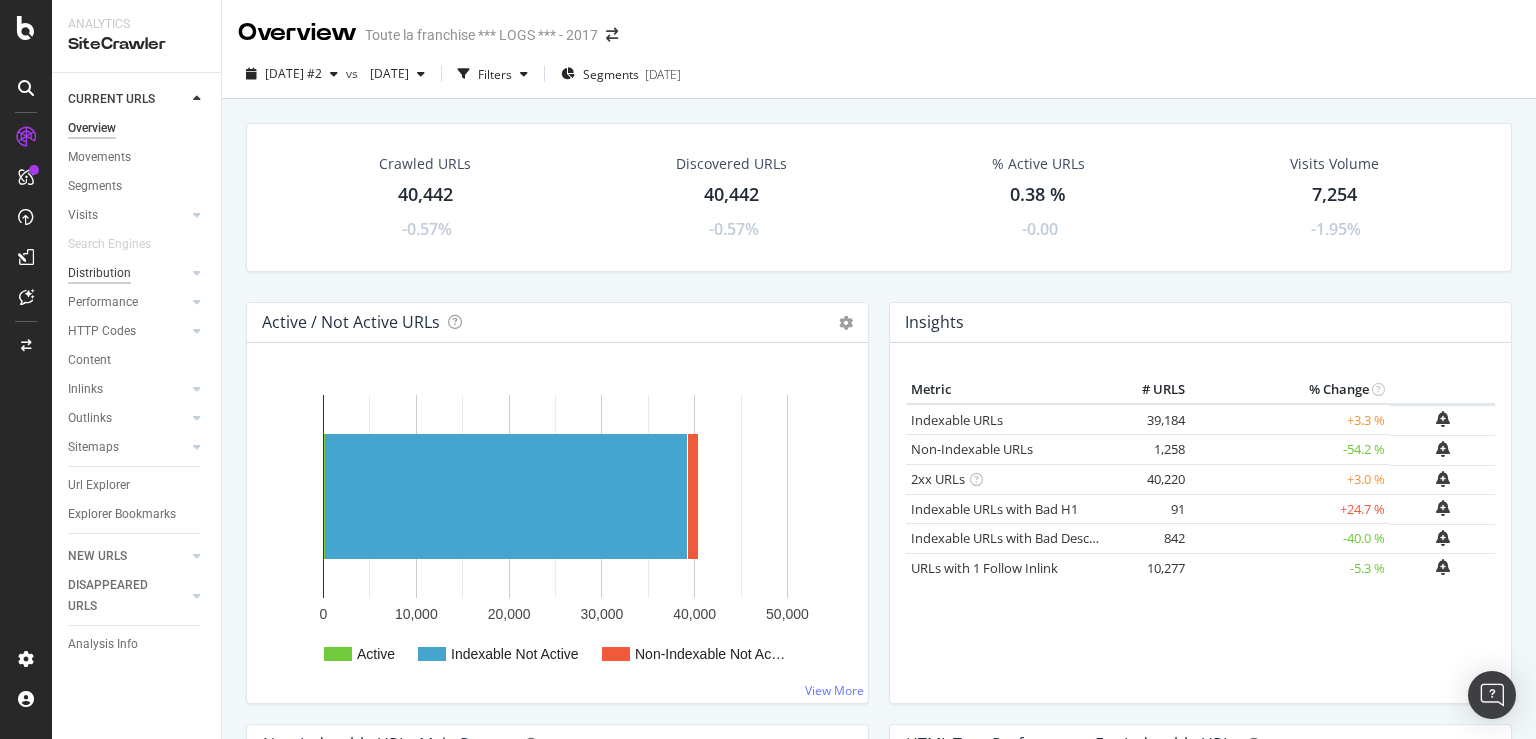 click on "Distribution" at bounding box center [99, 273] 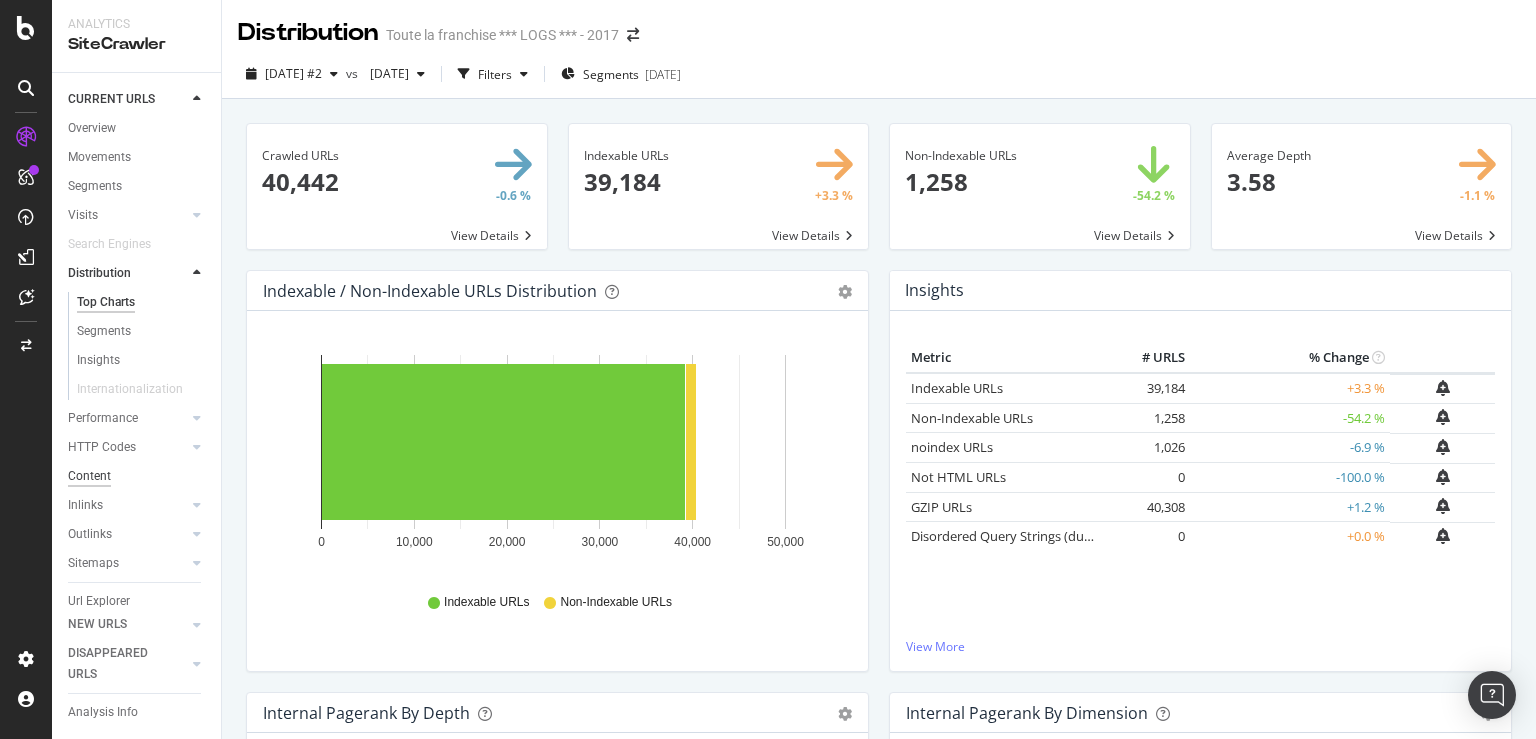 click on "Content" at bounding box center [89, 476] 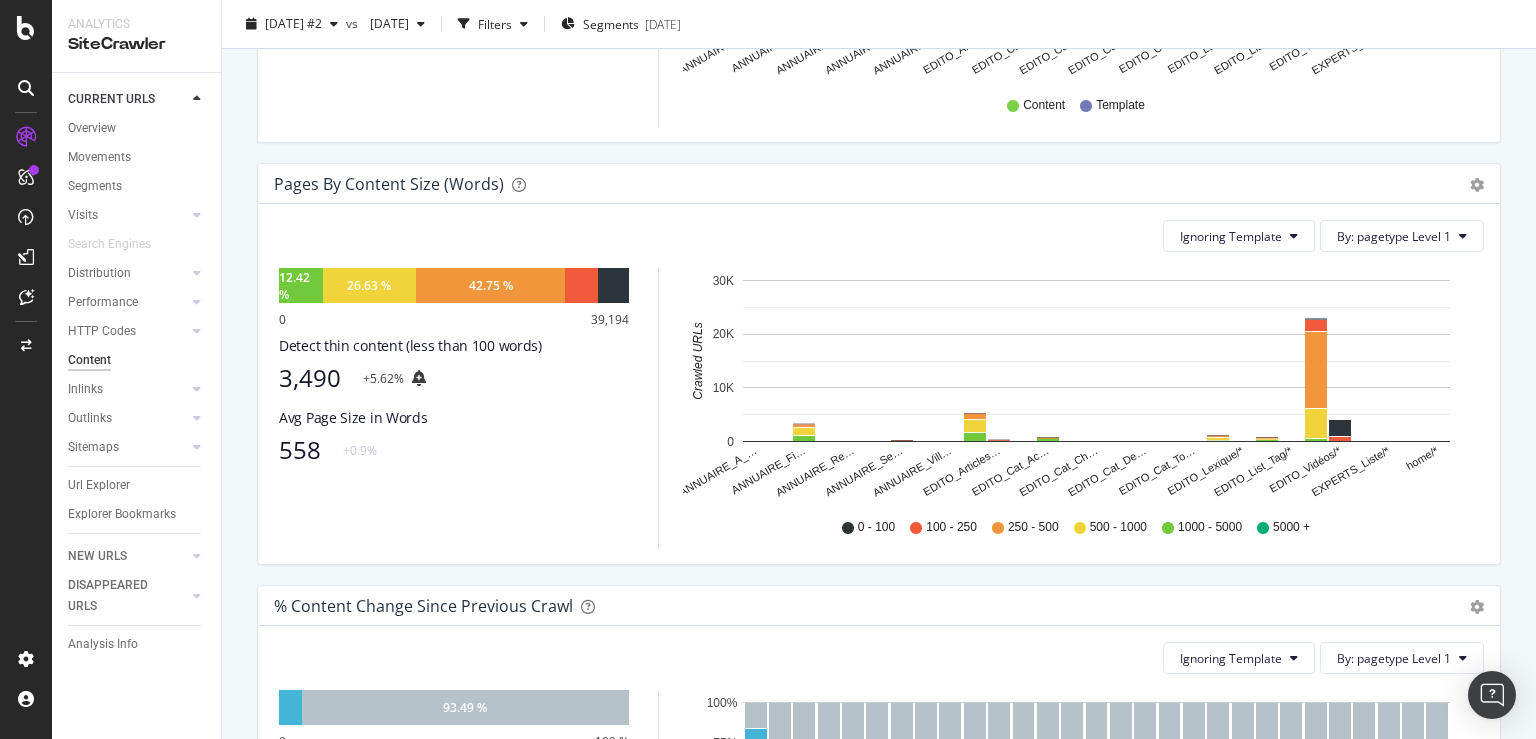 scroll, scrollTop: 0, scrollLeft: 0, axis: both 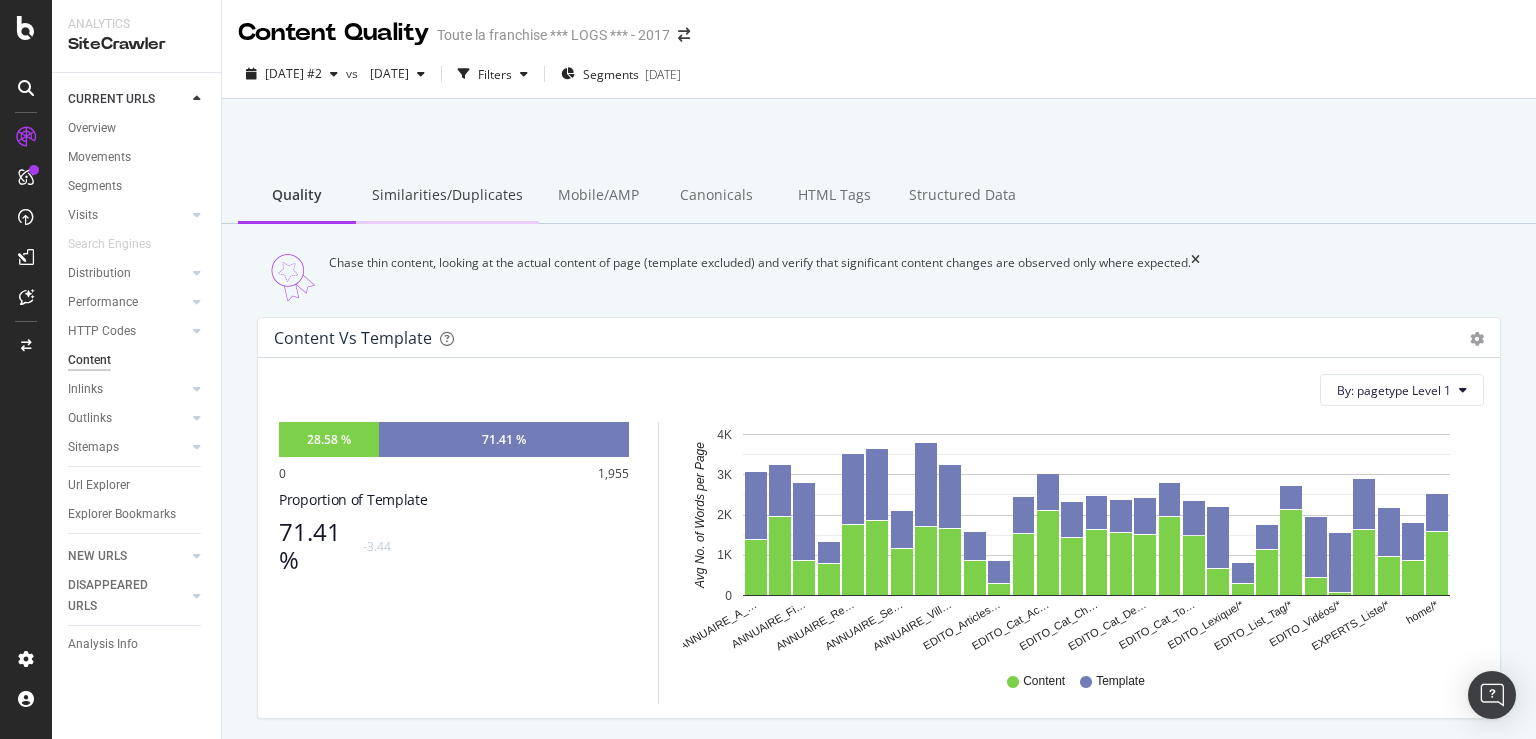 click on "Similarities/Duplicates" at bounding box center [447, 196] 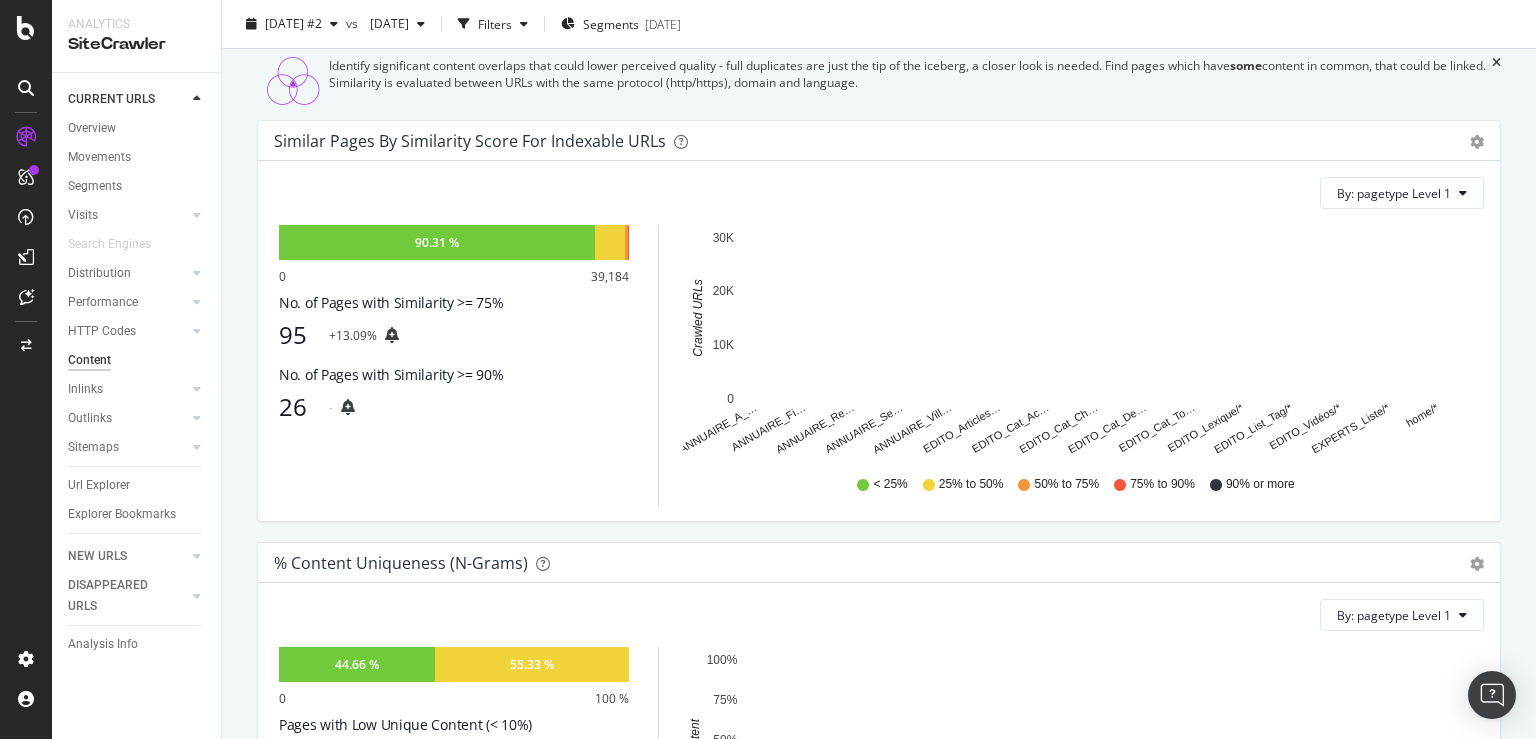 scroll, scrollTop: 0, scrollLeft: 0, axis: both 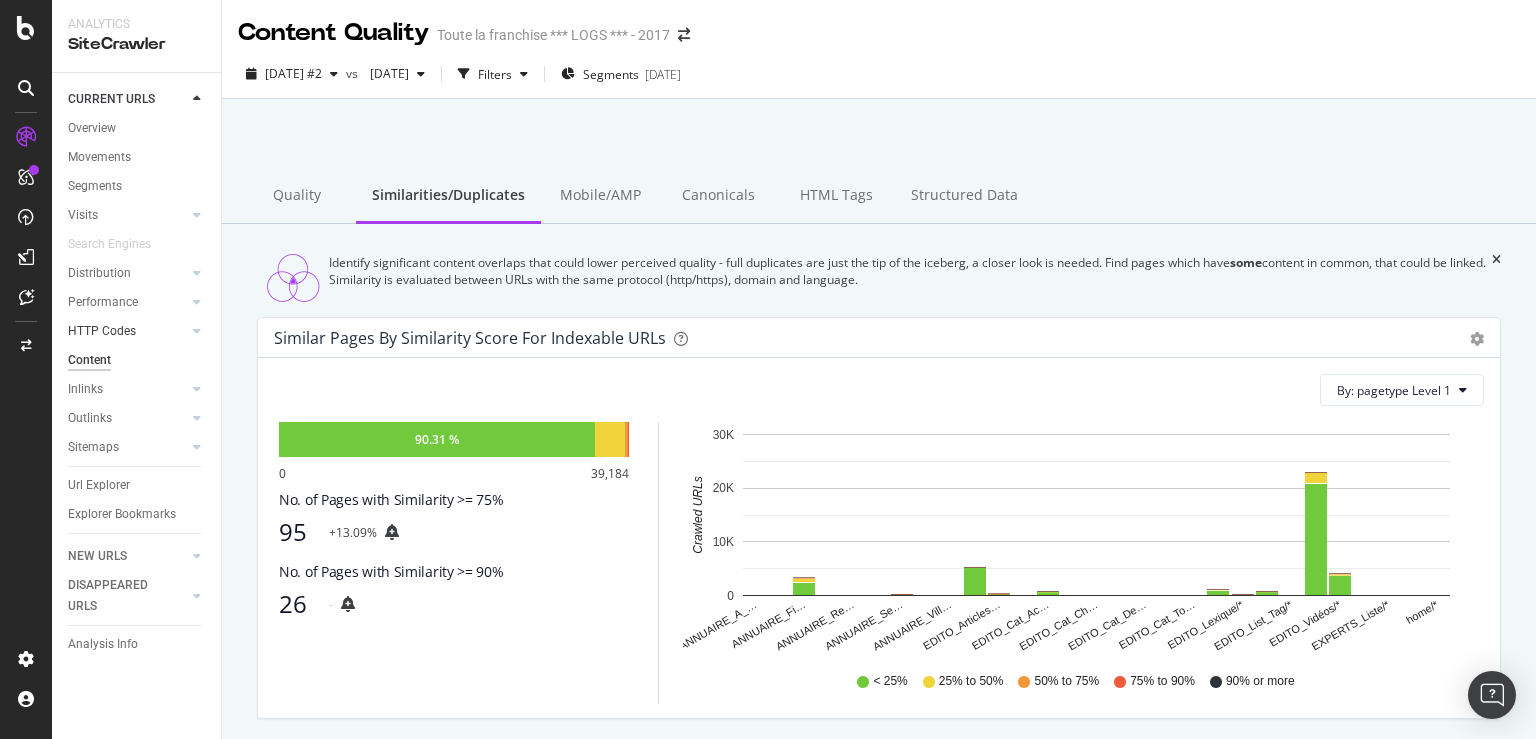 click on "HTTP Codes" at bounding box center (127, 331) 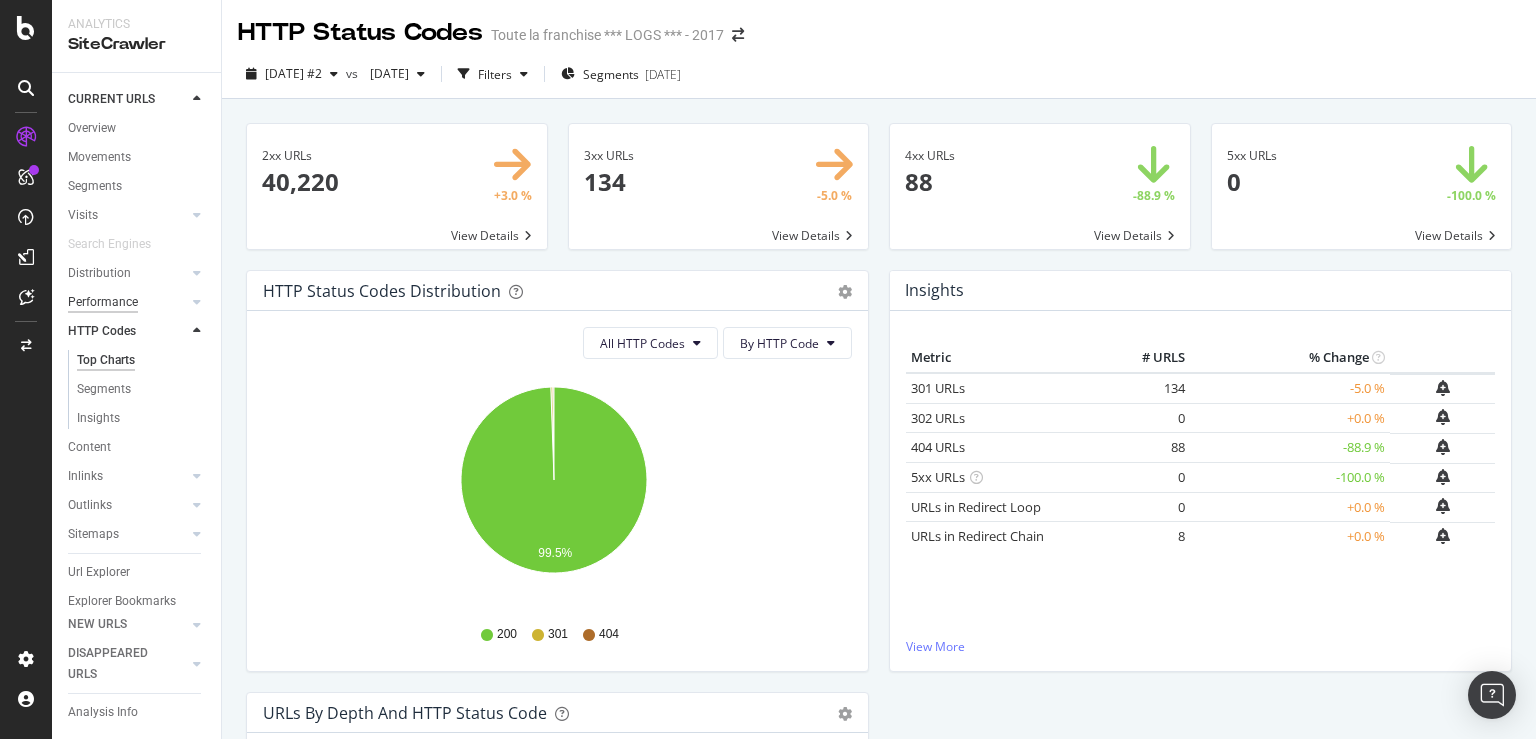 scroll, scrollTop: 39, scrollLeft: 0, axis: vertical 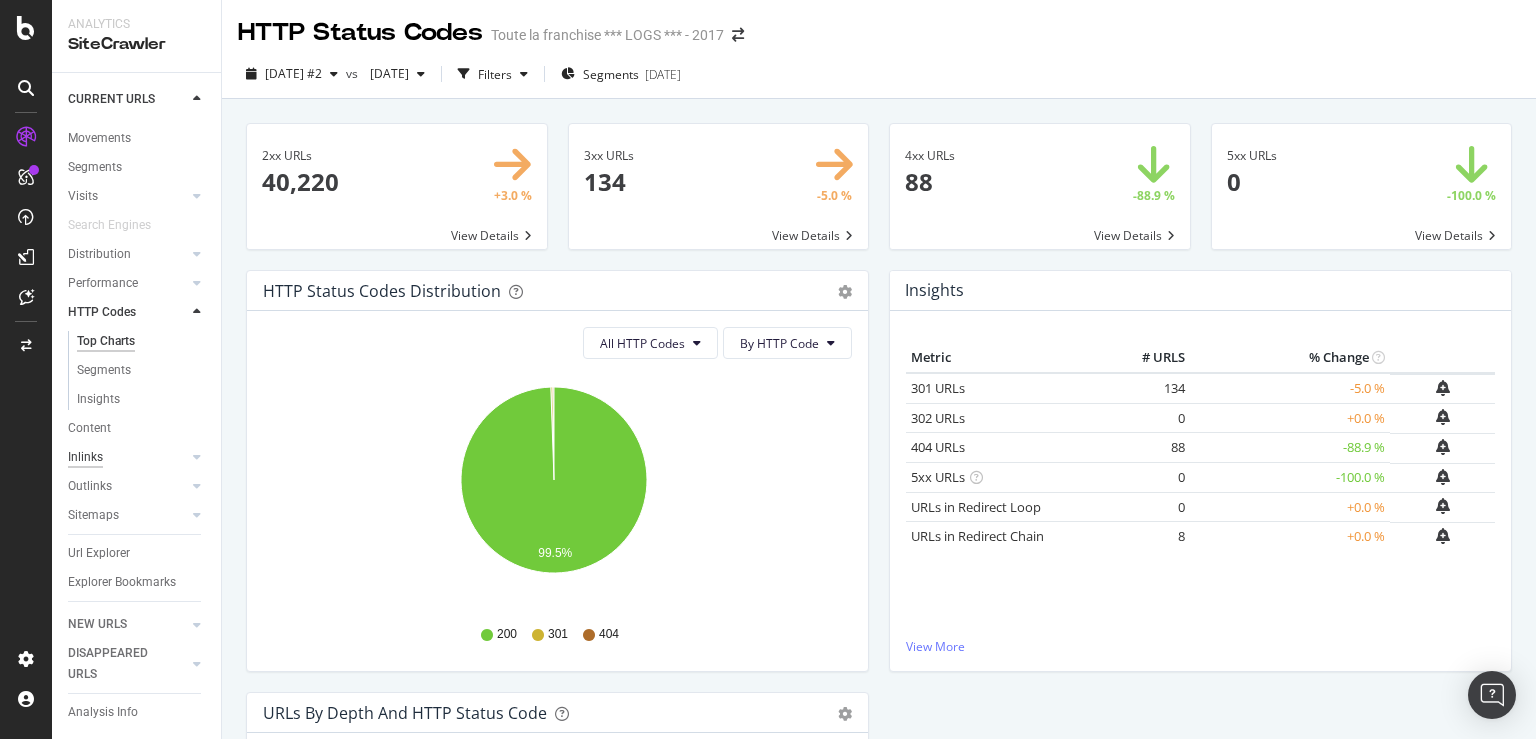 click on "Inlinks" at bounding box center (85, 457) 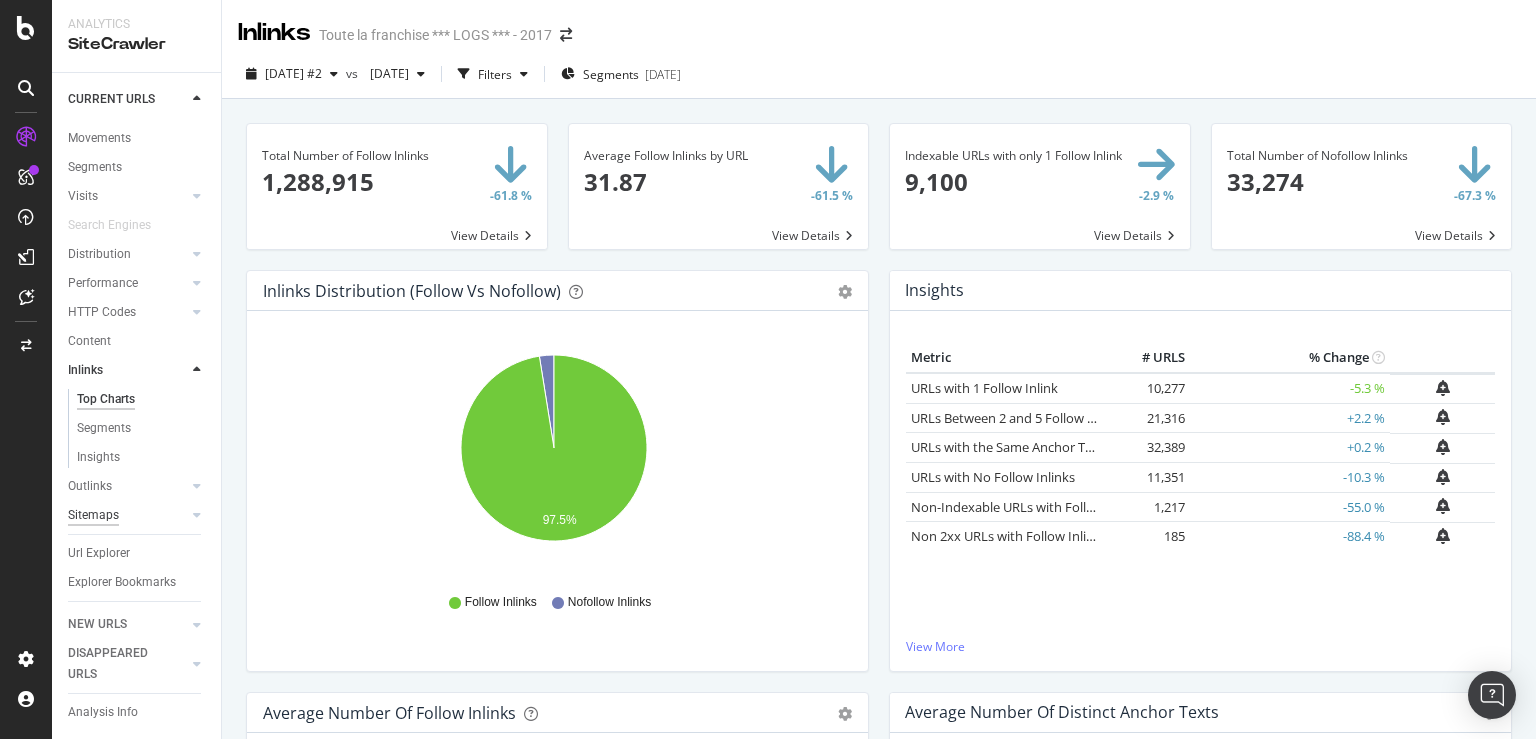 click on "Sitemaps" at bounding box center (93, 515) 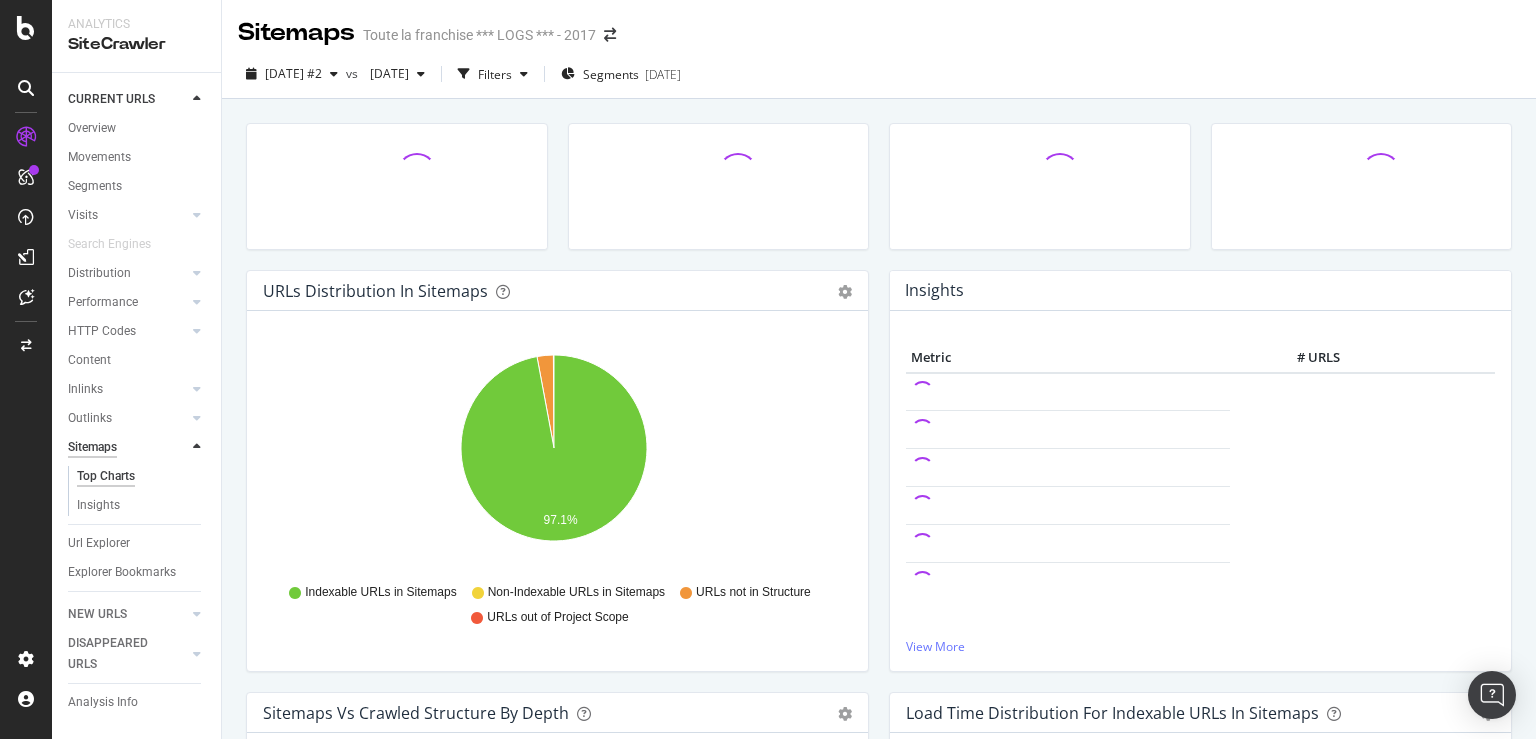 scroll, scrollTop: 0, scrollLeft: 0, axis: both 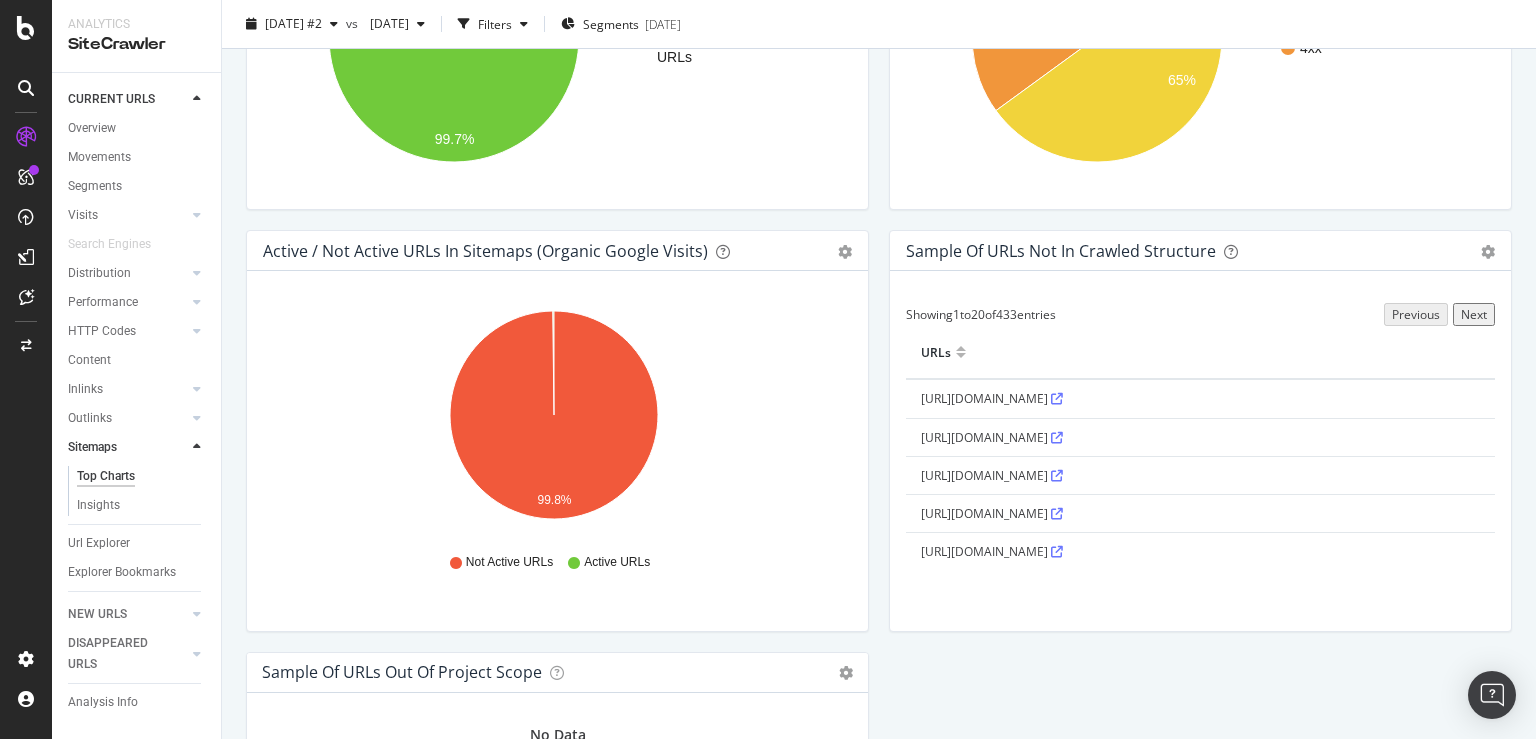 click at bounding box center [1057, 514] 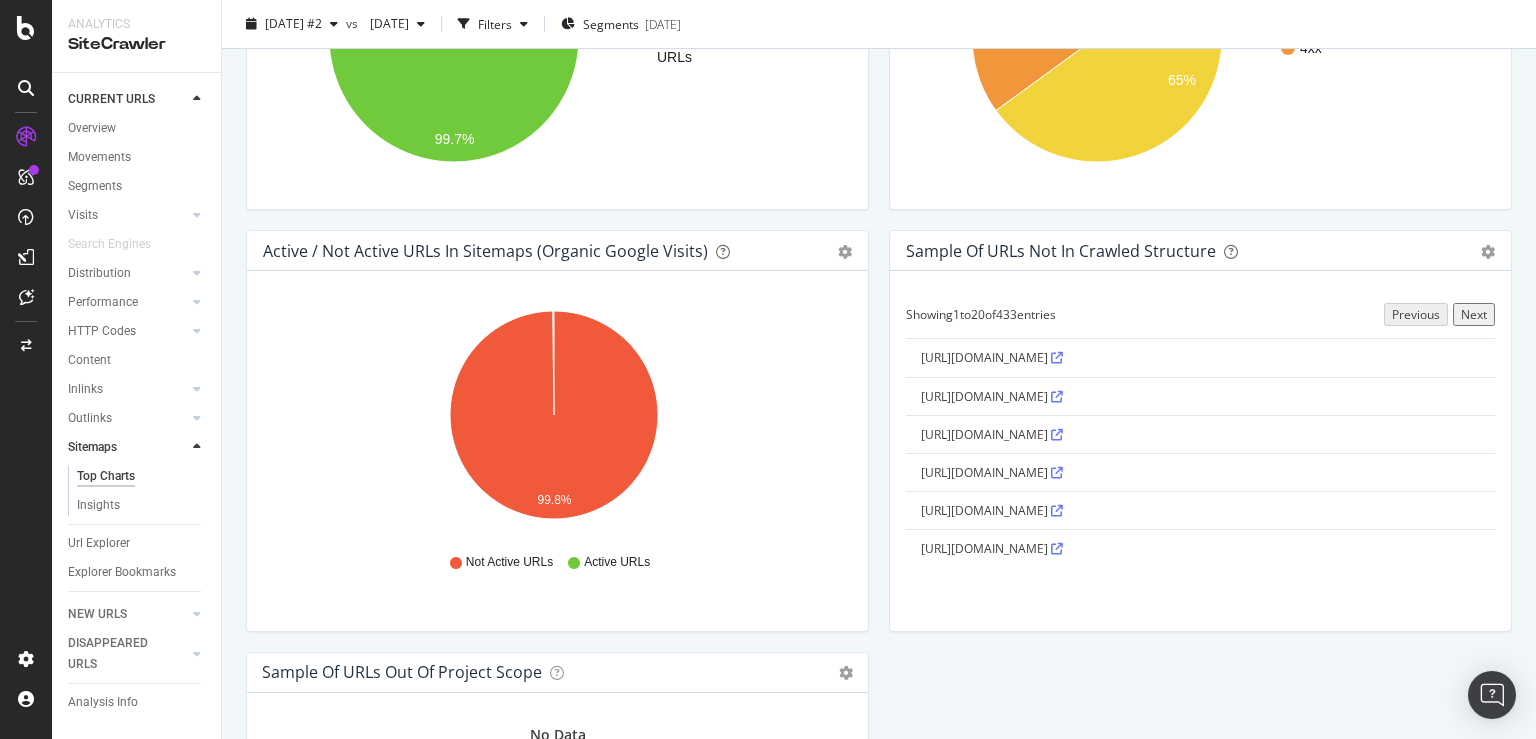 scroll, scrollTop: 579, scrollLeft: 0, axis: vertical 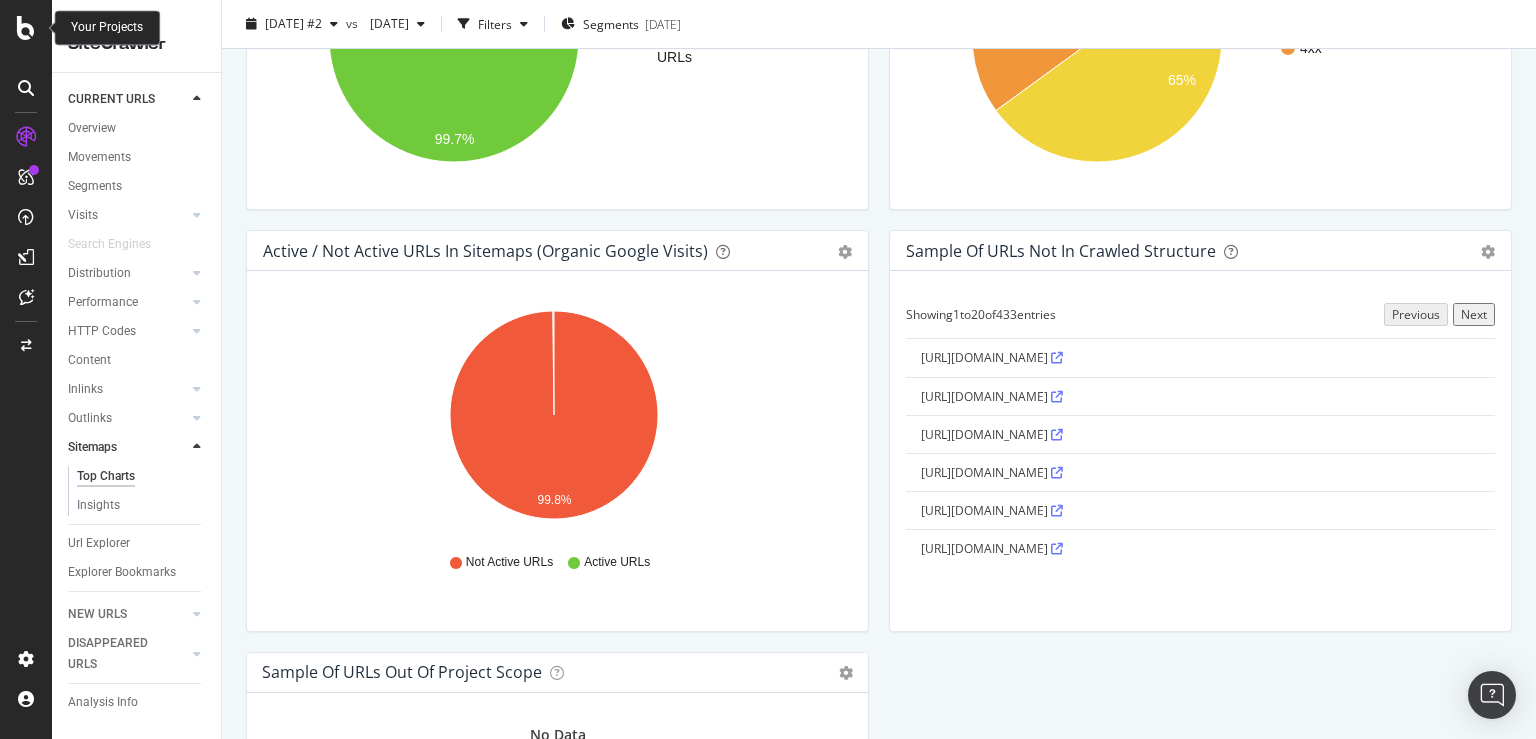 click at bounding box center [26, 28] 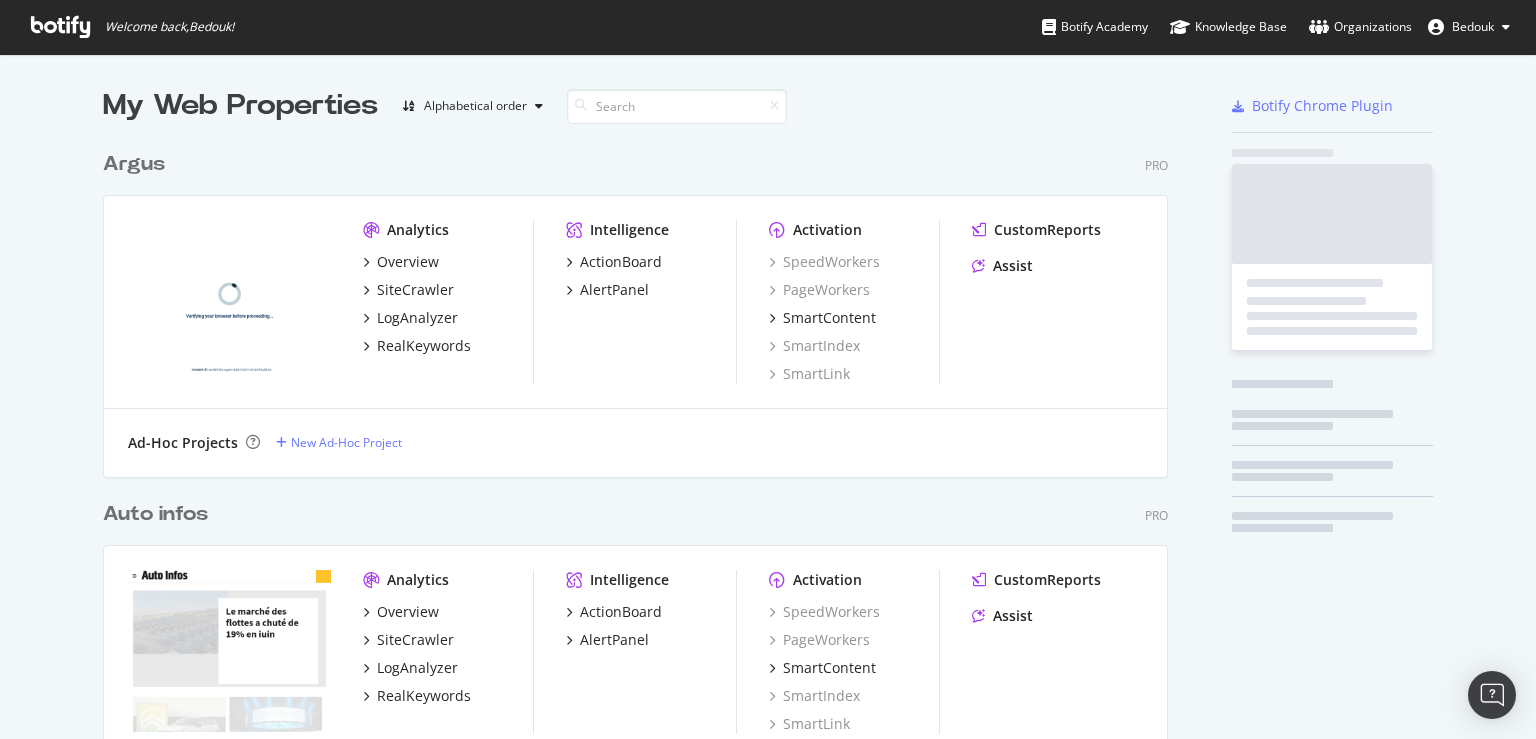 scroll, scrollTop: 5158, scrollLeft: 1064, axis: both 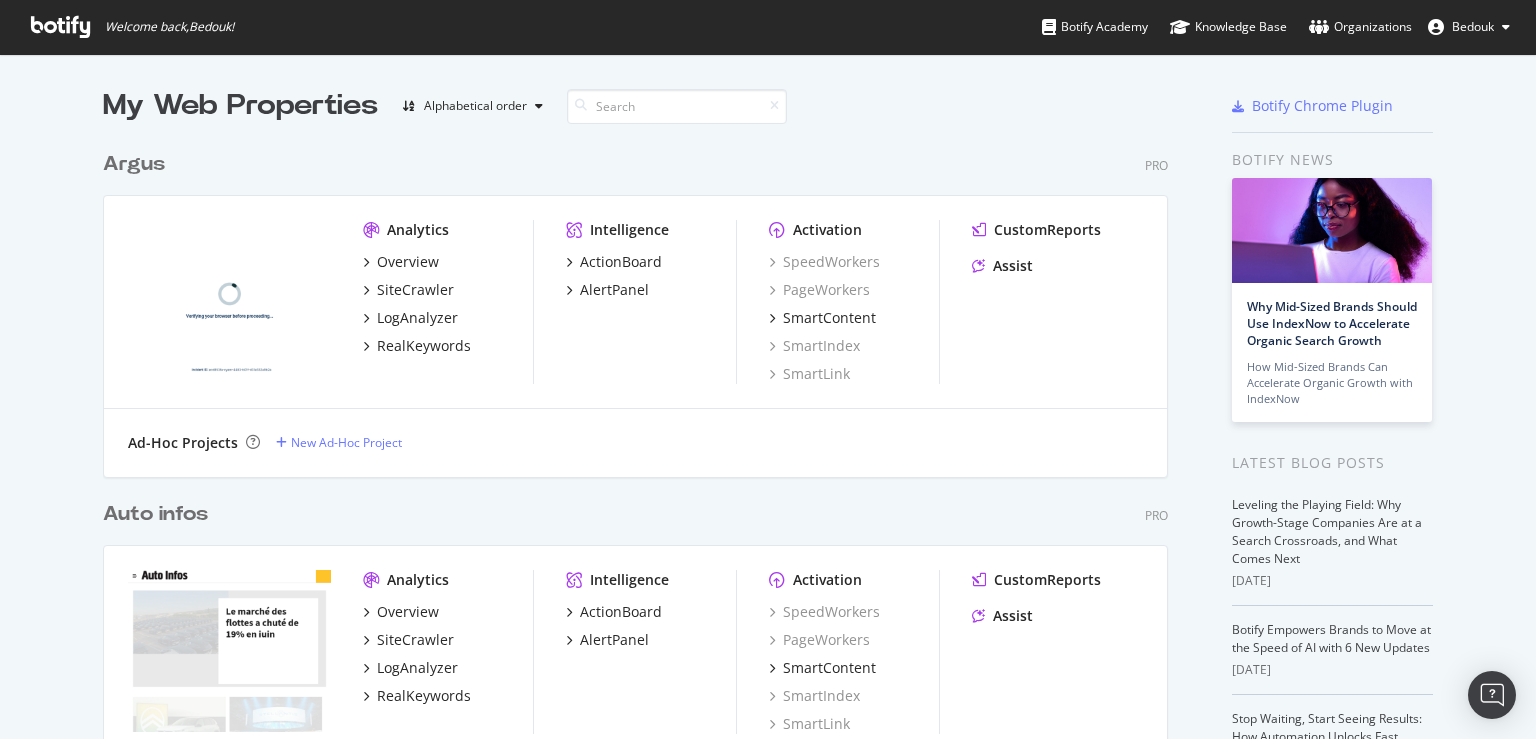 click on "Bedouk" at bounding box center (1473, 26) 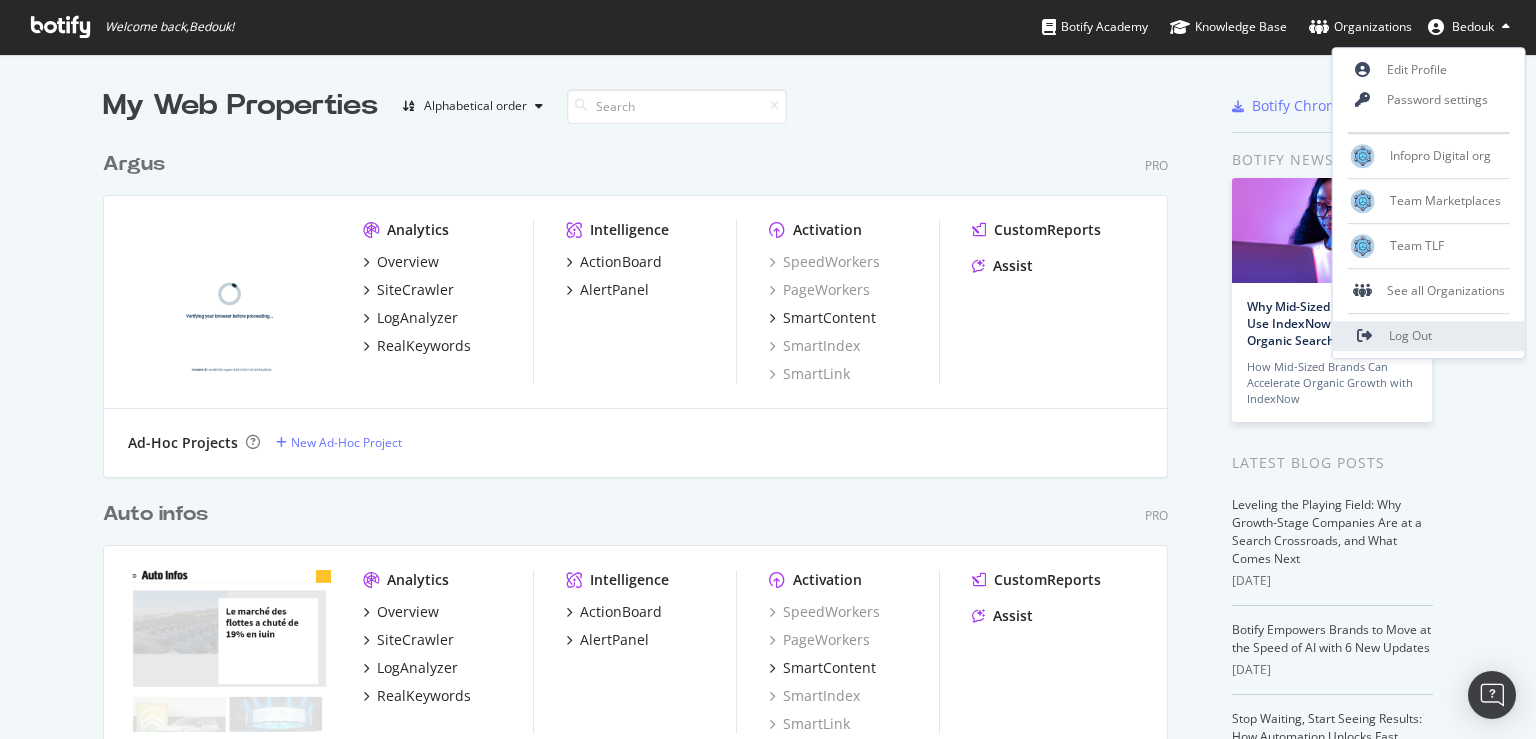 click on "Log Out" at bounding box center (1410, 336) 